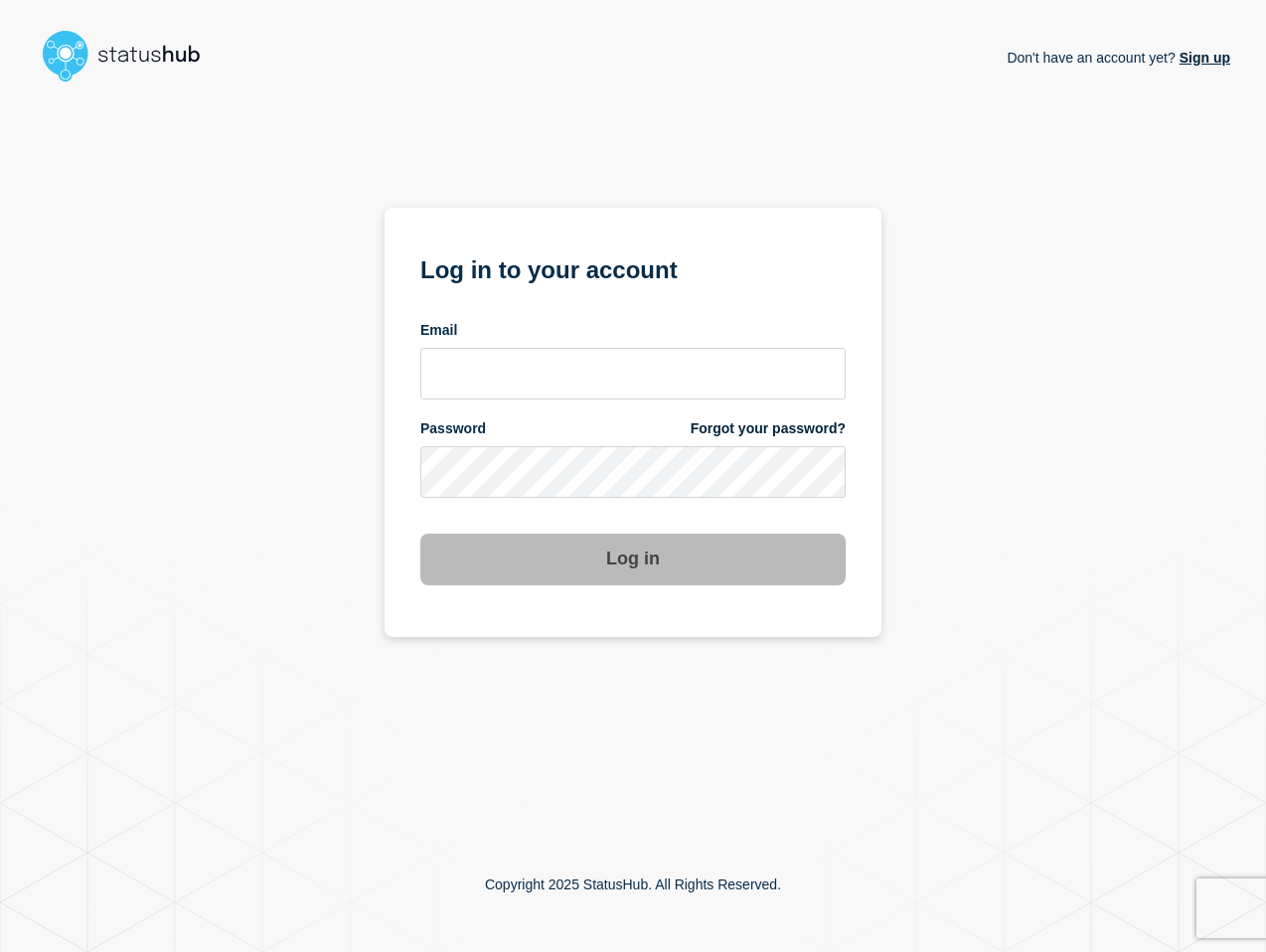 scroll, scrollTop: 0, scrollLeft: 0, axis: both 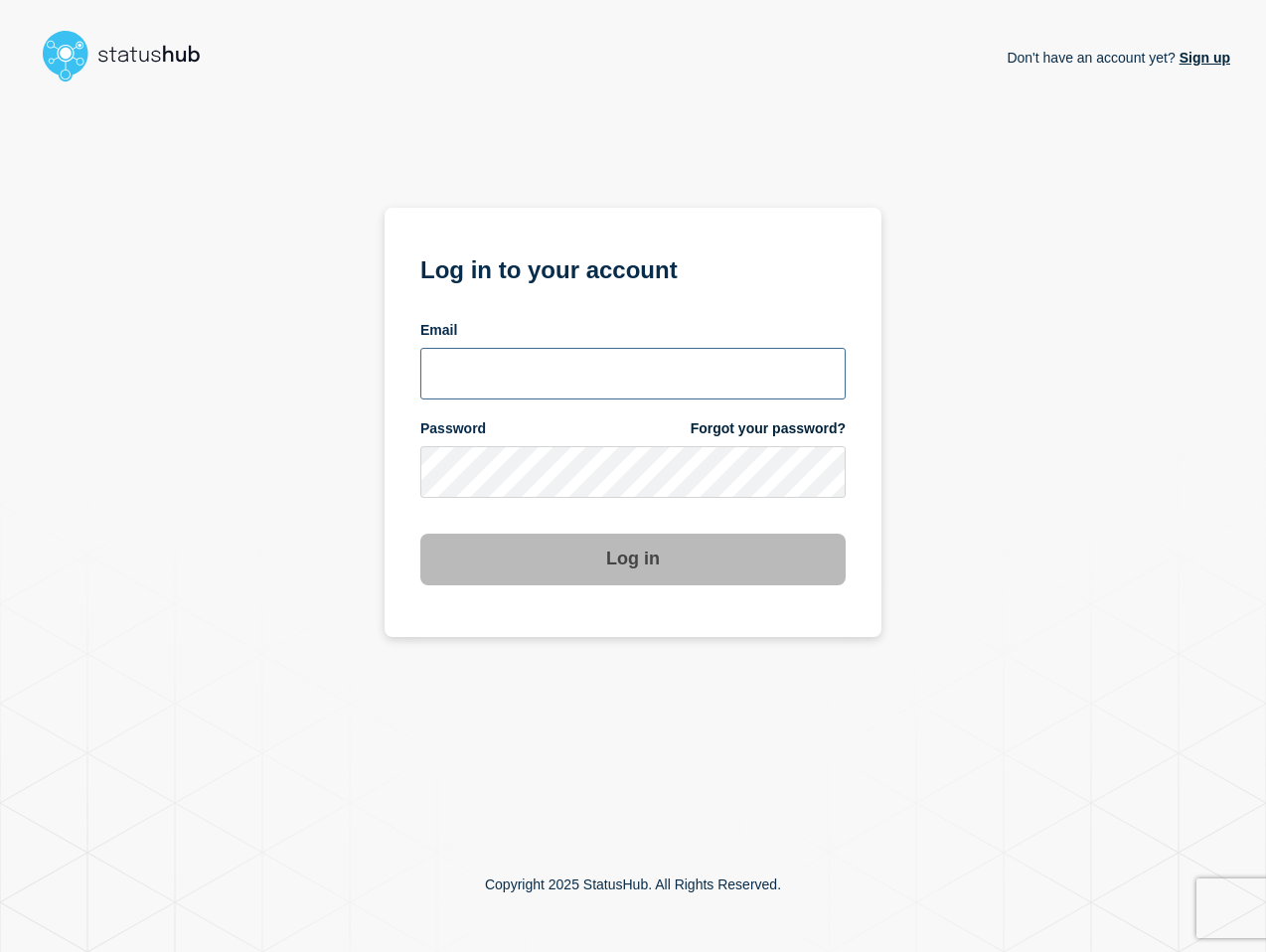 type on "[PERSON_NAME][EMAIL_ADDRESS][PERSON_NAME][DOMAIN_NAME]" 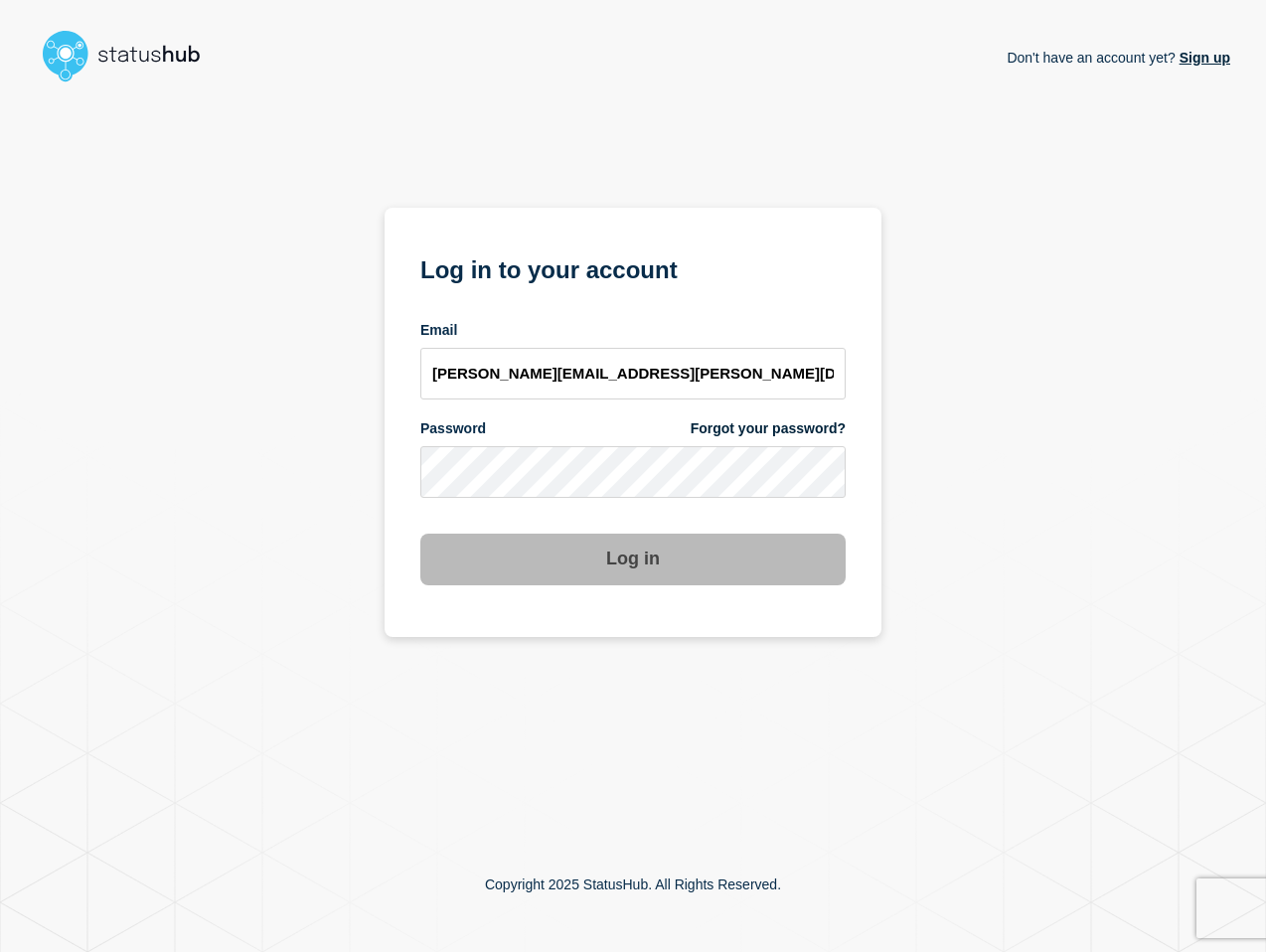 click on "Log in to your account Email lenil.samuel@bazaarvoice.com Password Forgot your password? Log in" at bounding box center [633, 422] 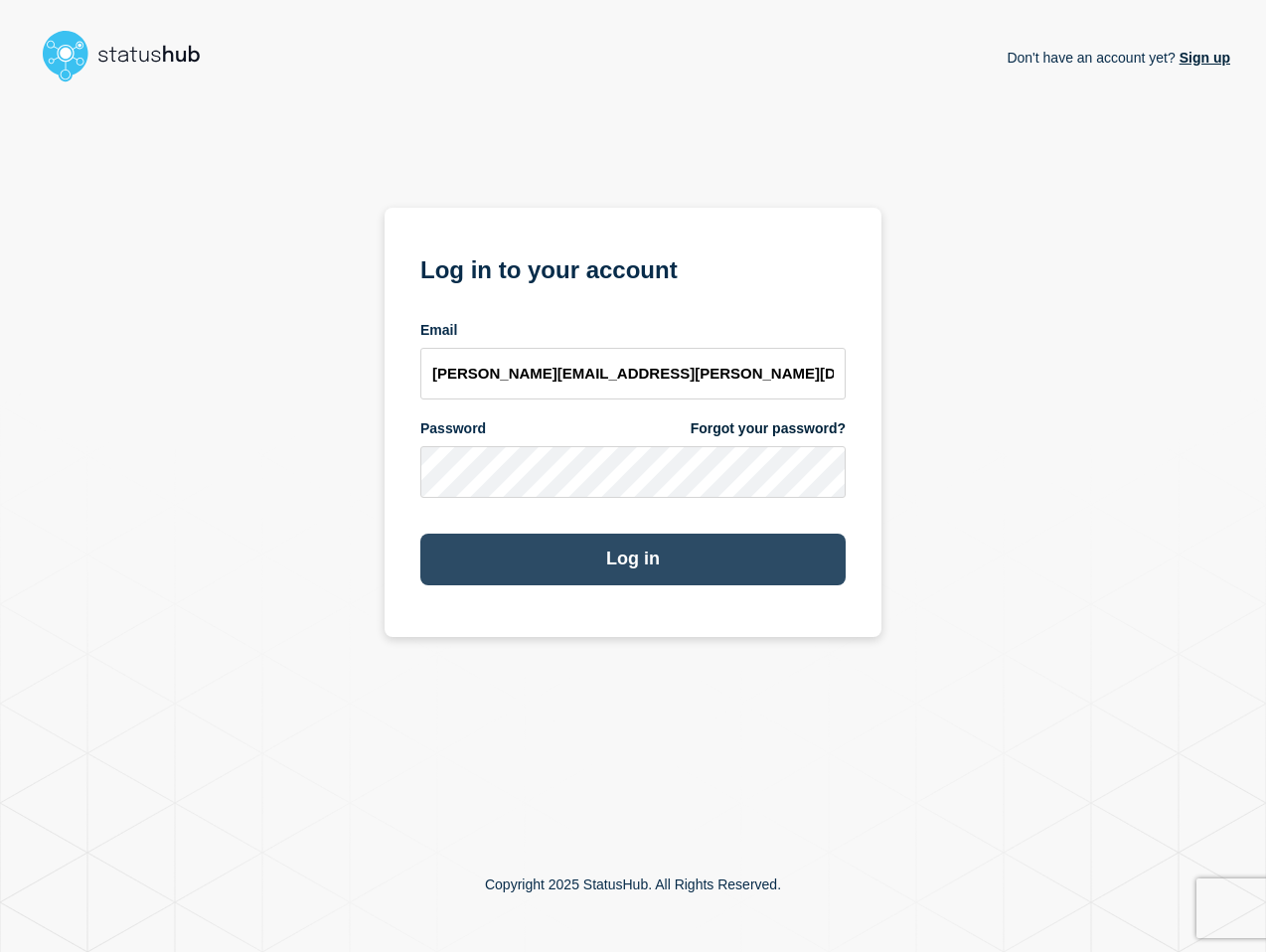 click on "Log in" at bounding box center [633, 559] 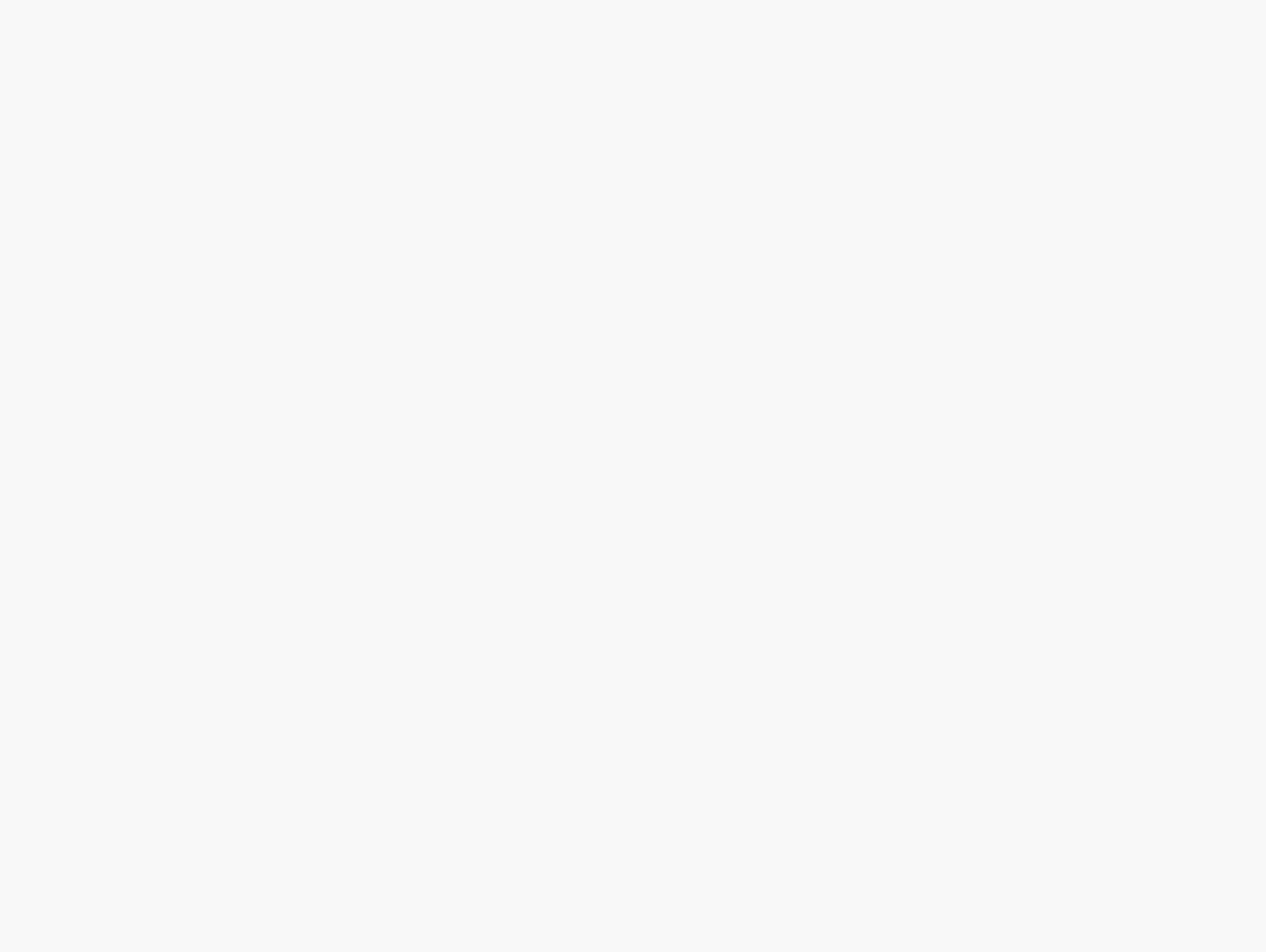 scroll, scrollTop: 0, scrollLeft: 0, axis: both 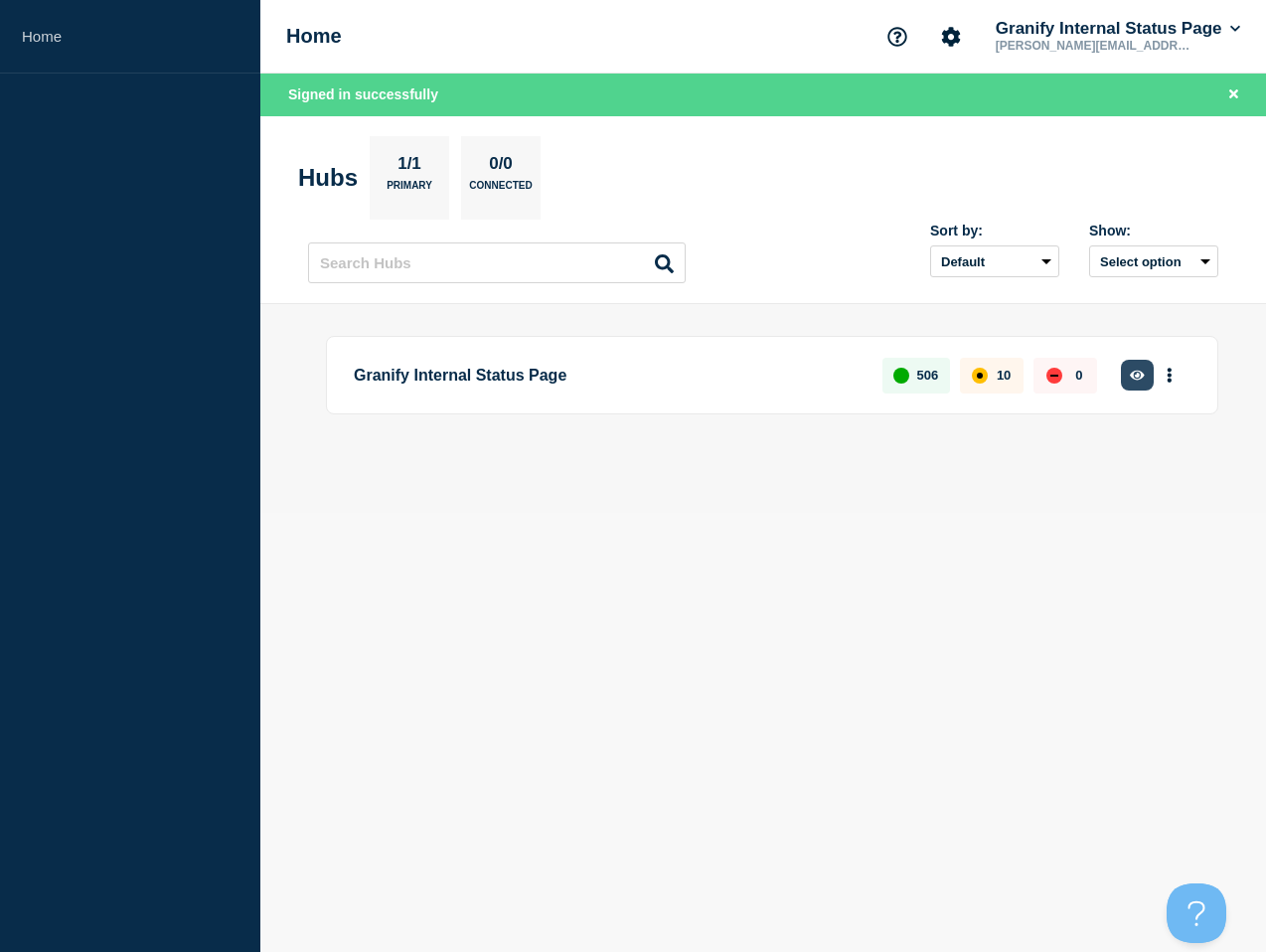 click 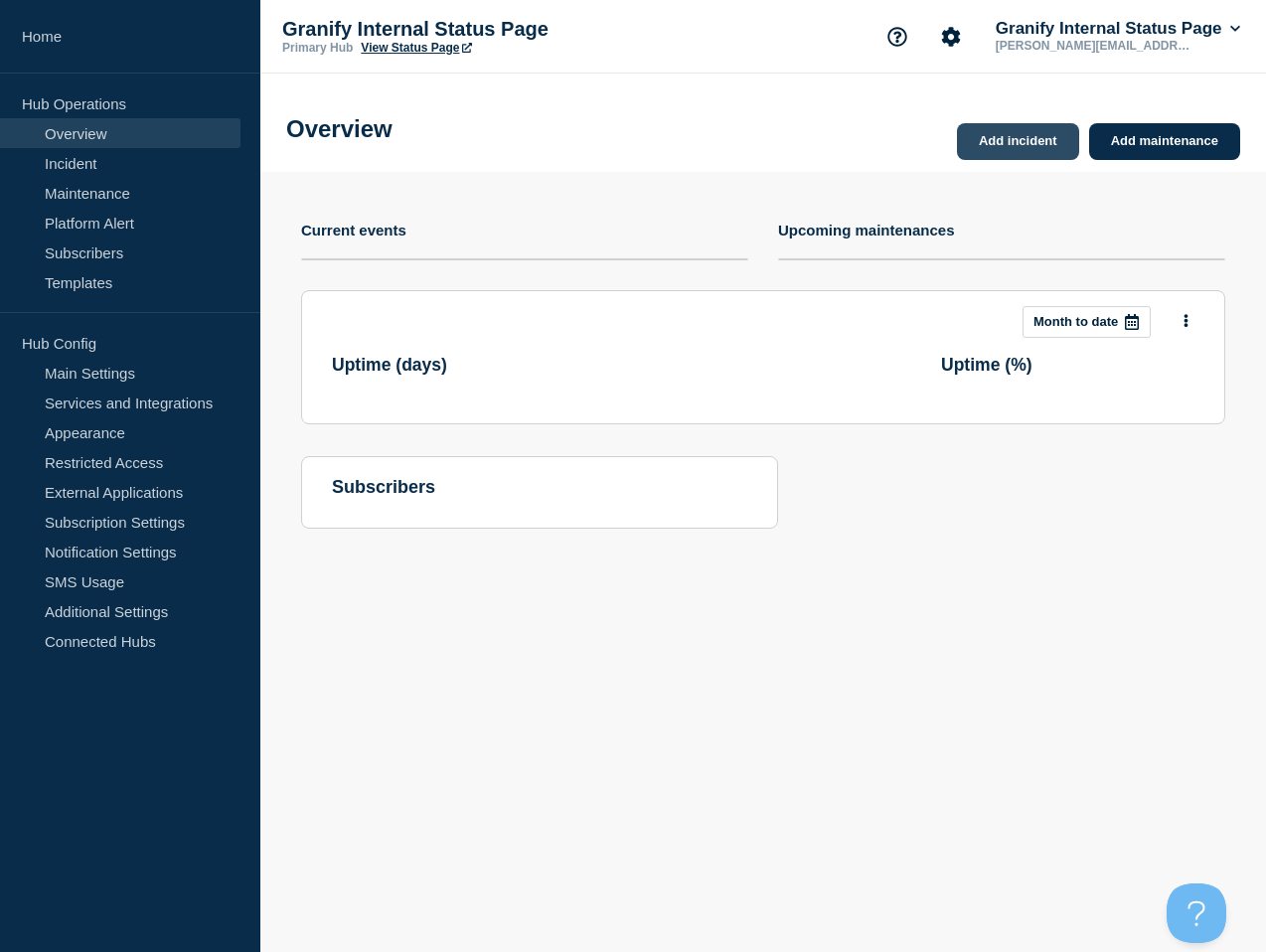 click on "Add incident" at bounding box center [1018, 141] 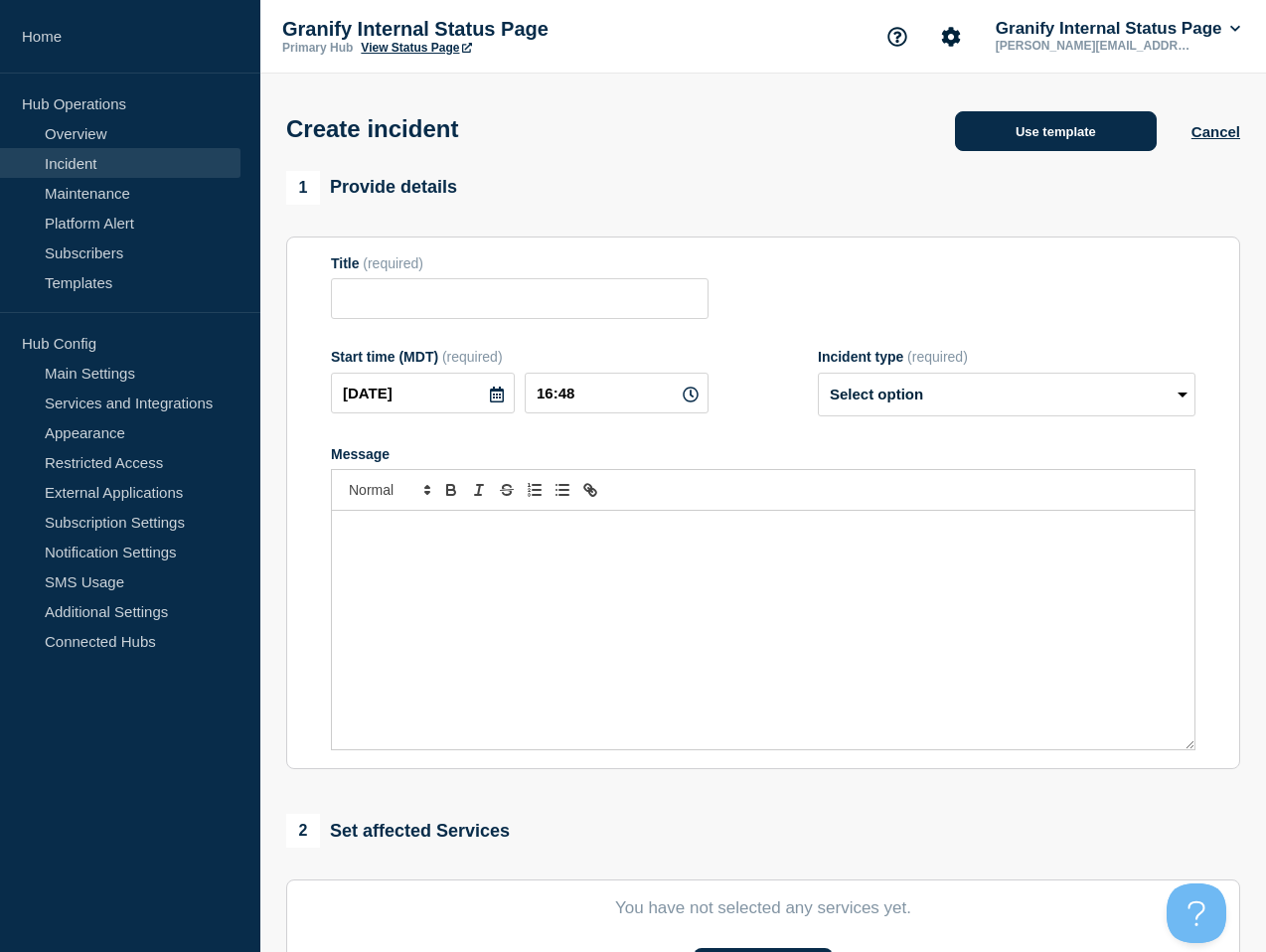 click on "Use template" at bounding box center (1055, 131) 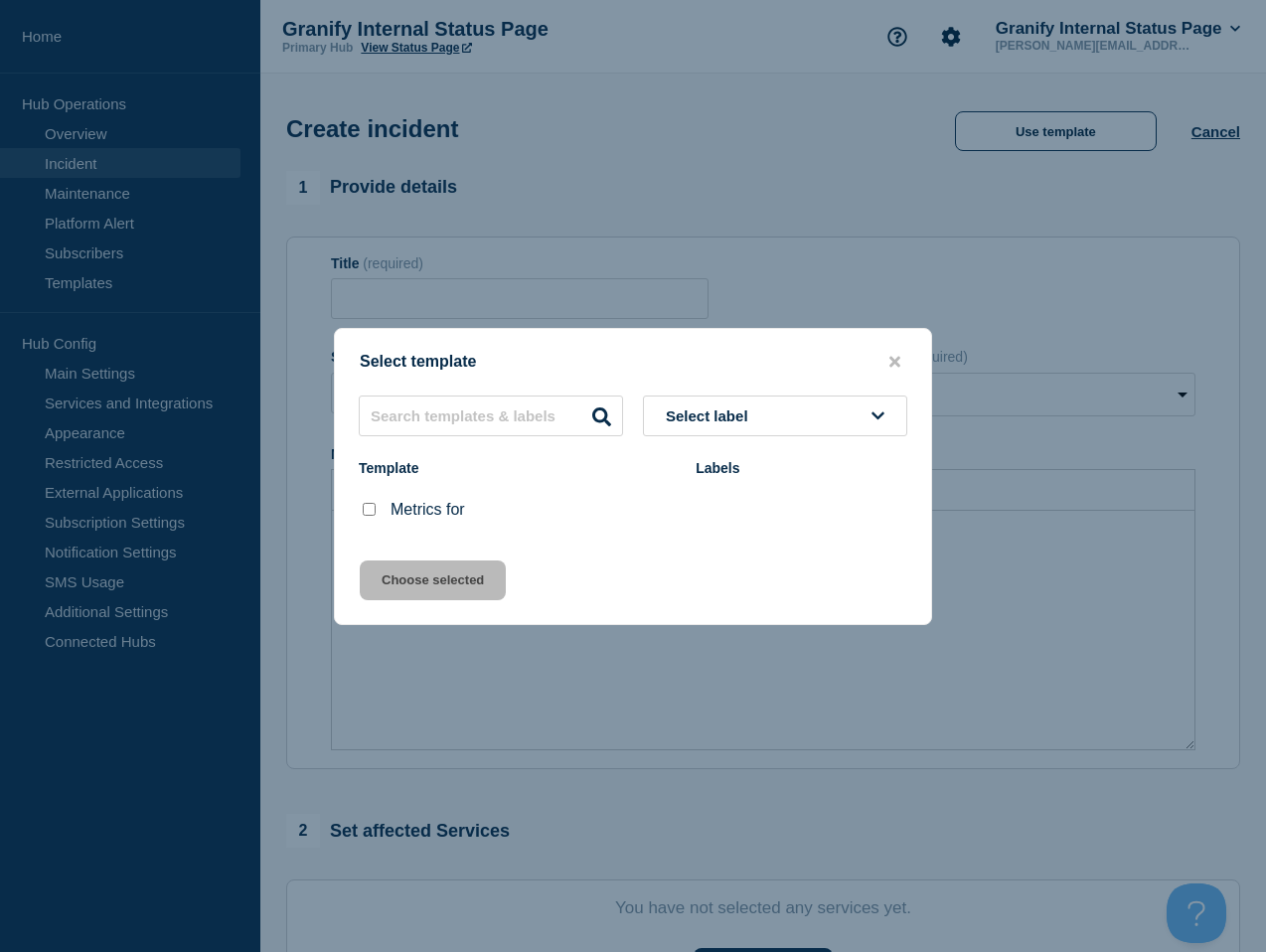 click at bounding box center (369, 510) 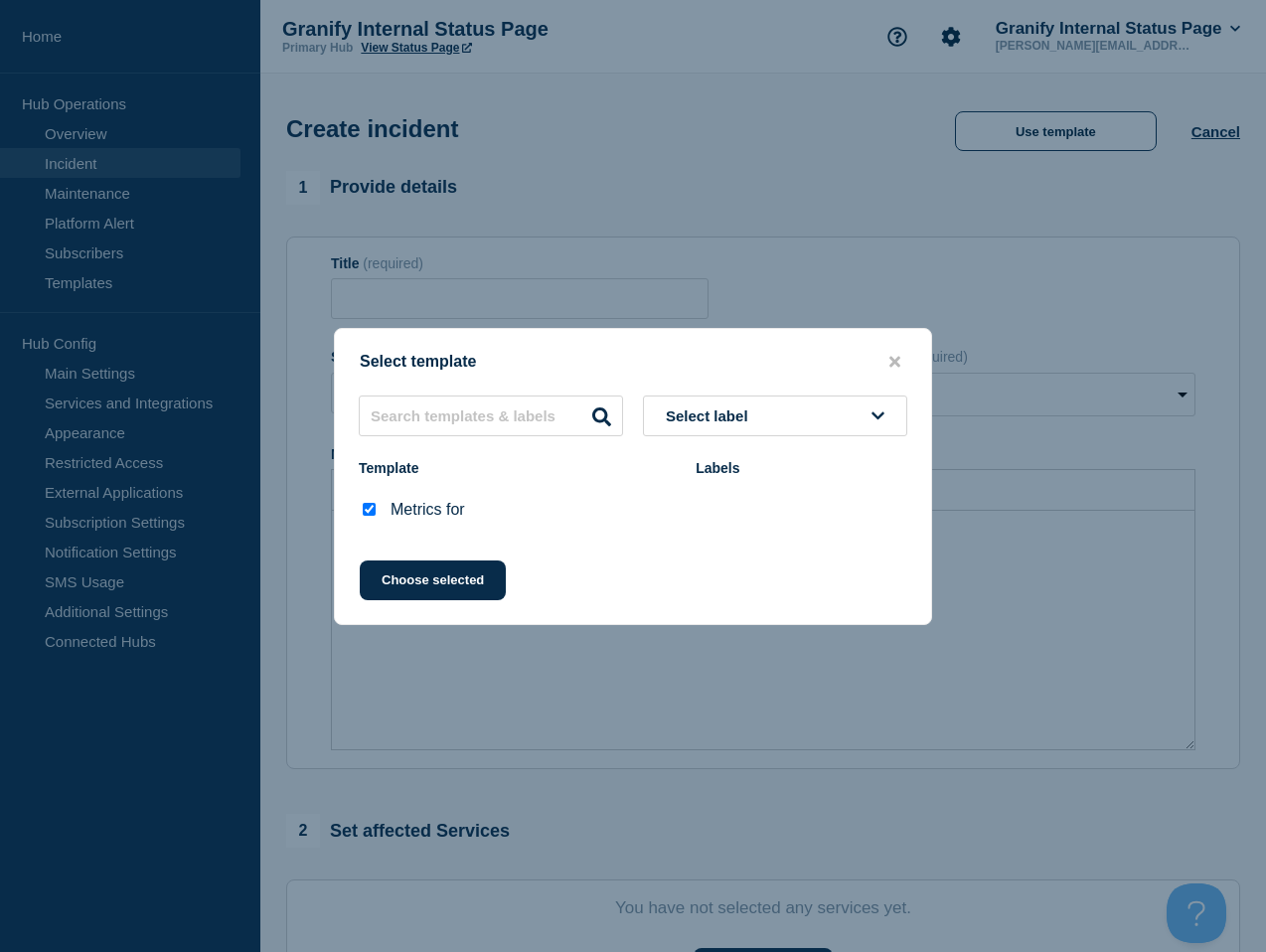 click on "Select template Select label  Template Labels Metrics for  Choose selected" at bounding box center (633, 476) 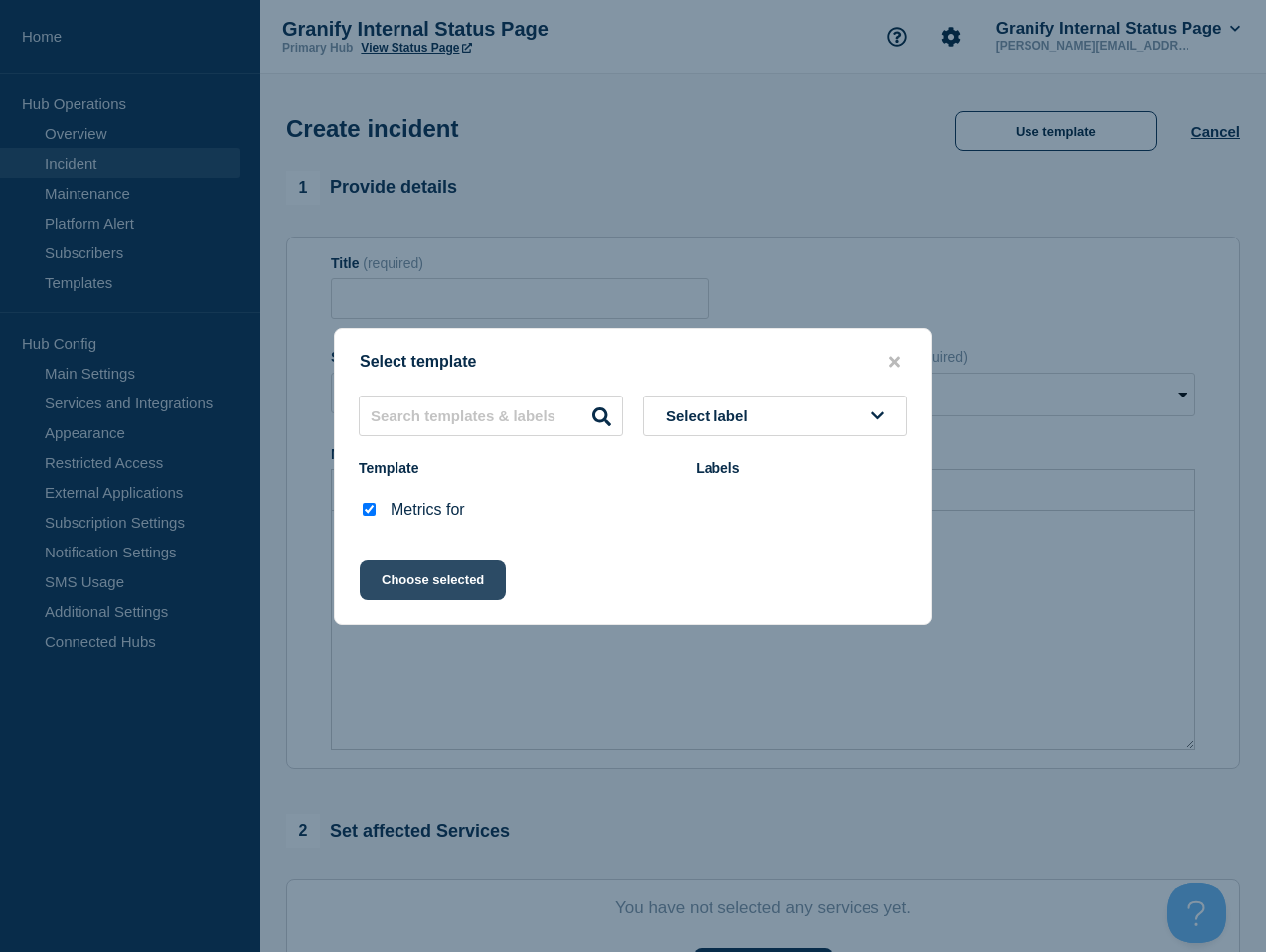 click on "Choose selected" 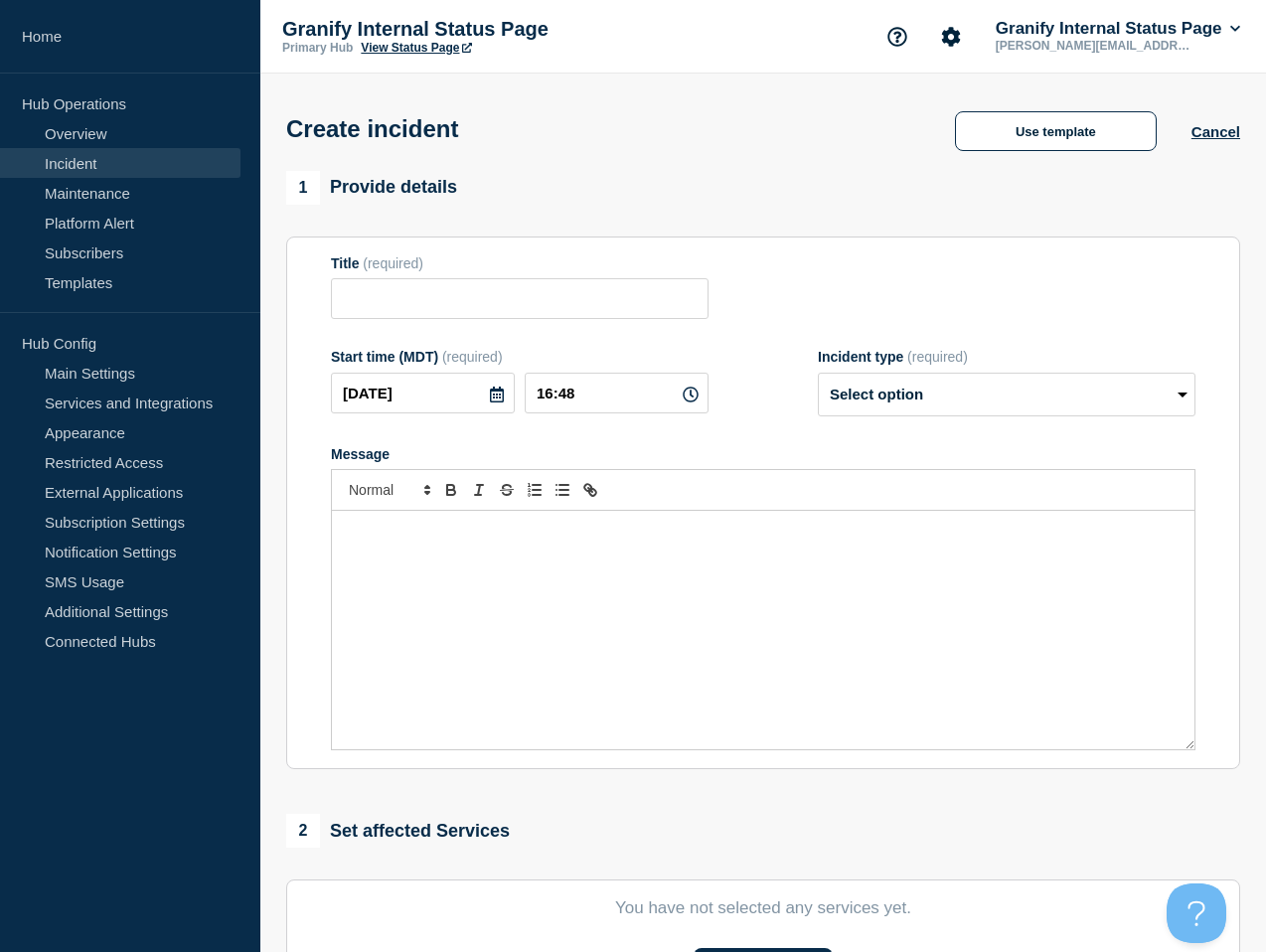 type on "Metrics for" 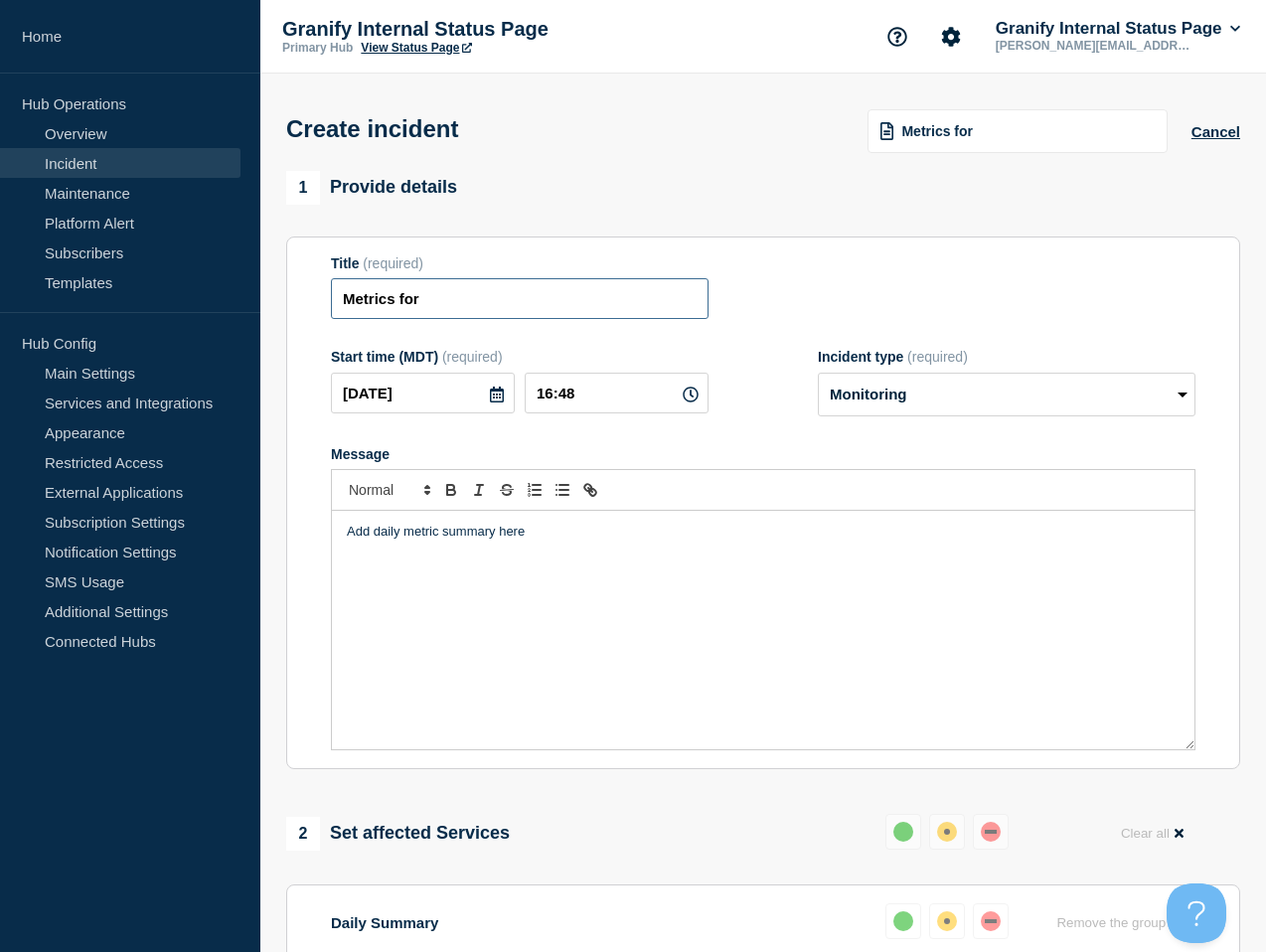 click on "Metrics for" at bounding box center (520, 298) 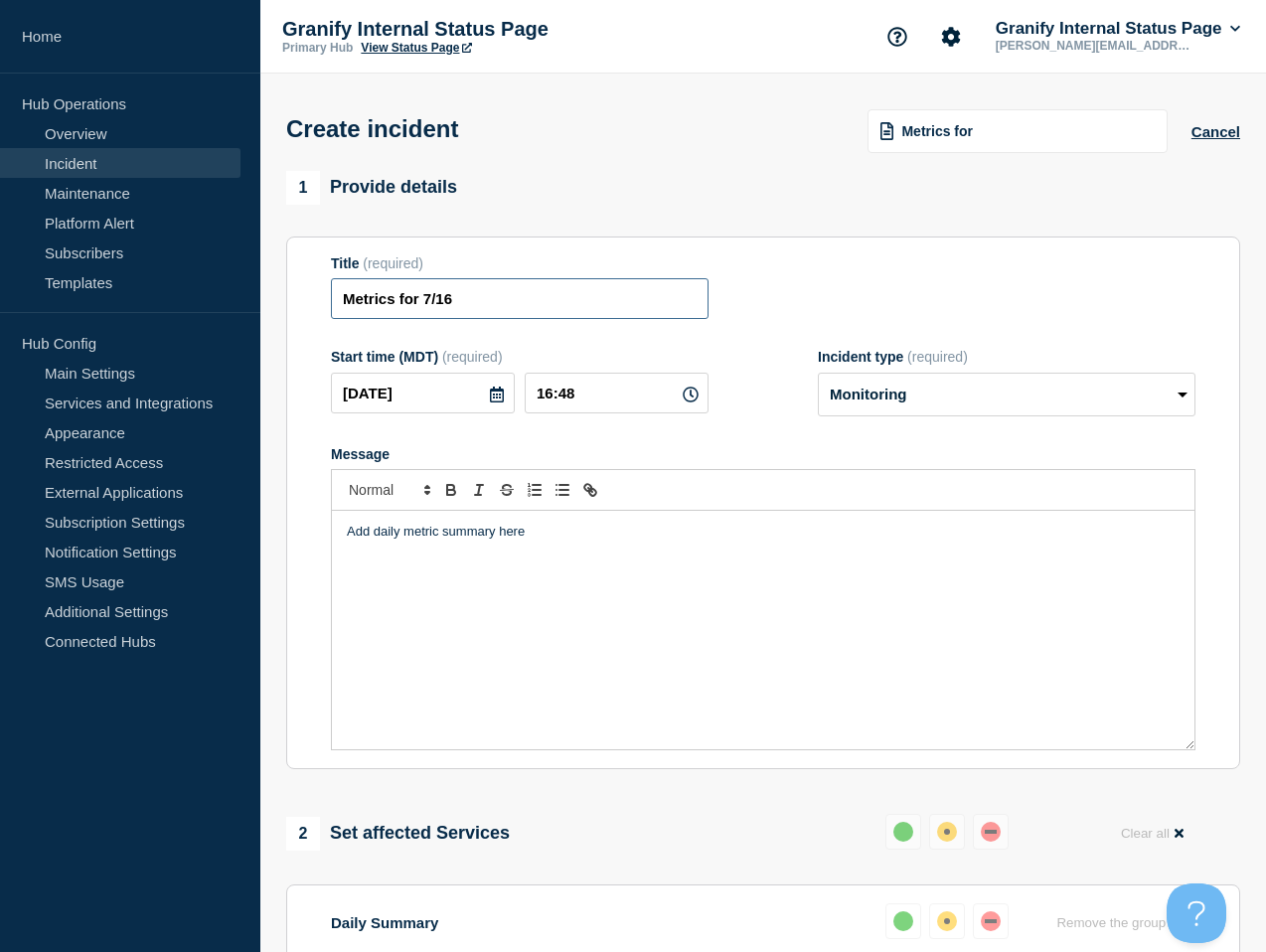type on "Metrics for 7/16" 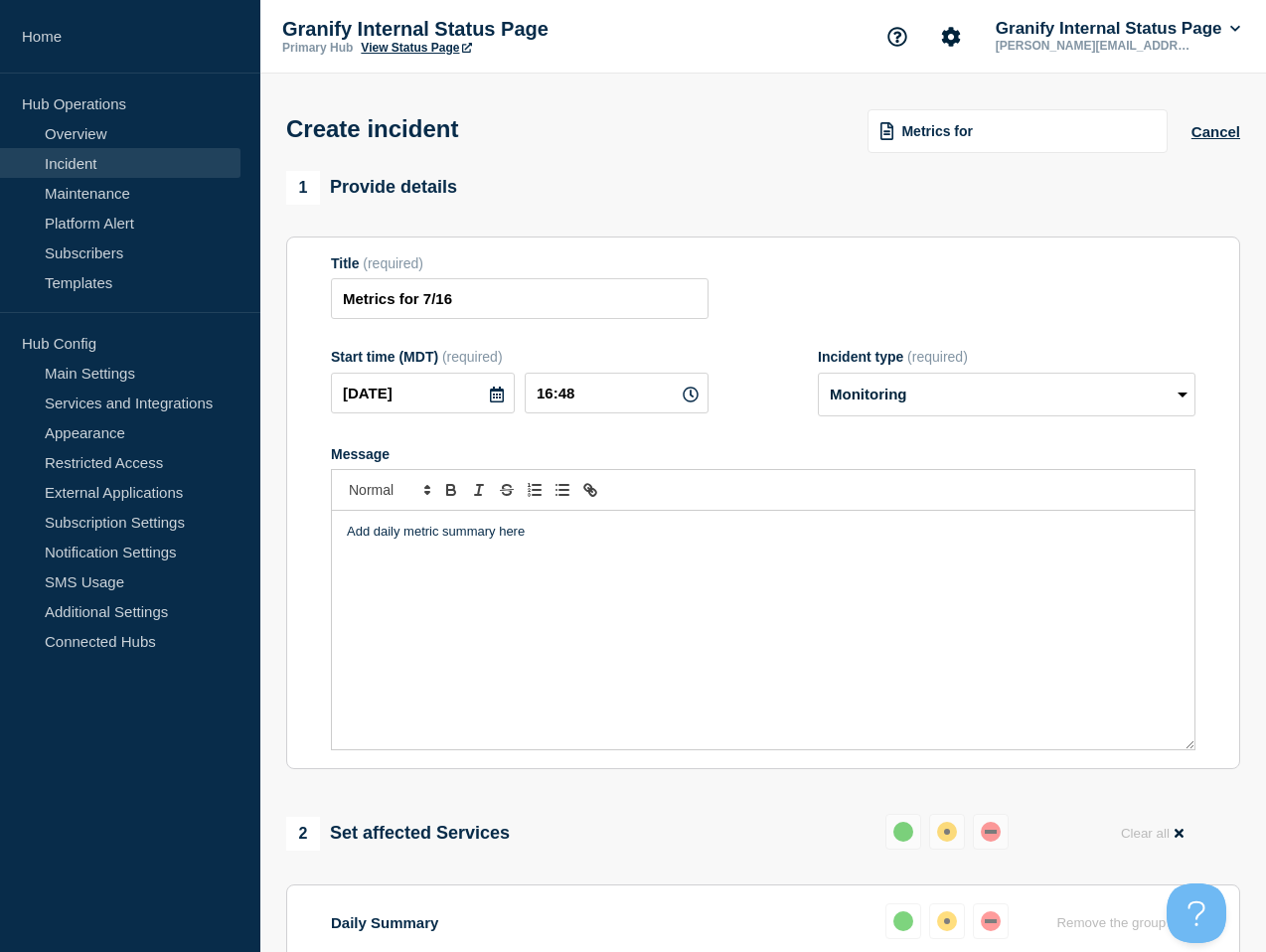 click on "Add daily metric summary here" at bounding box center [763, 630] 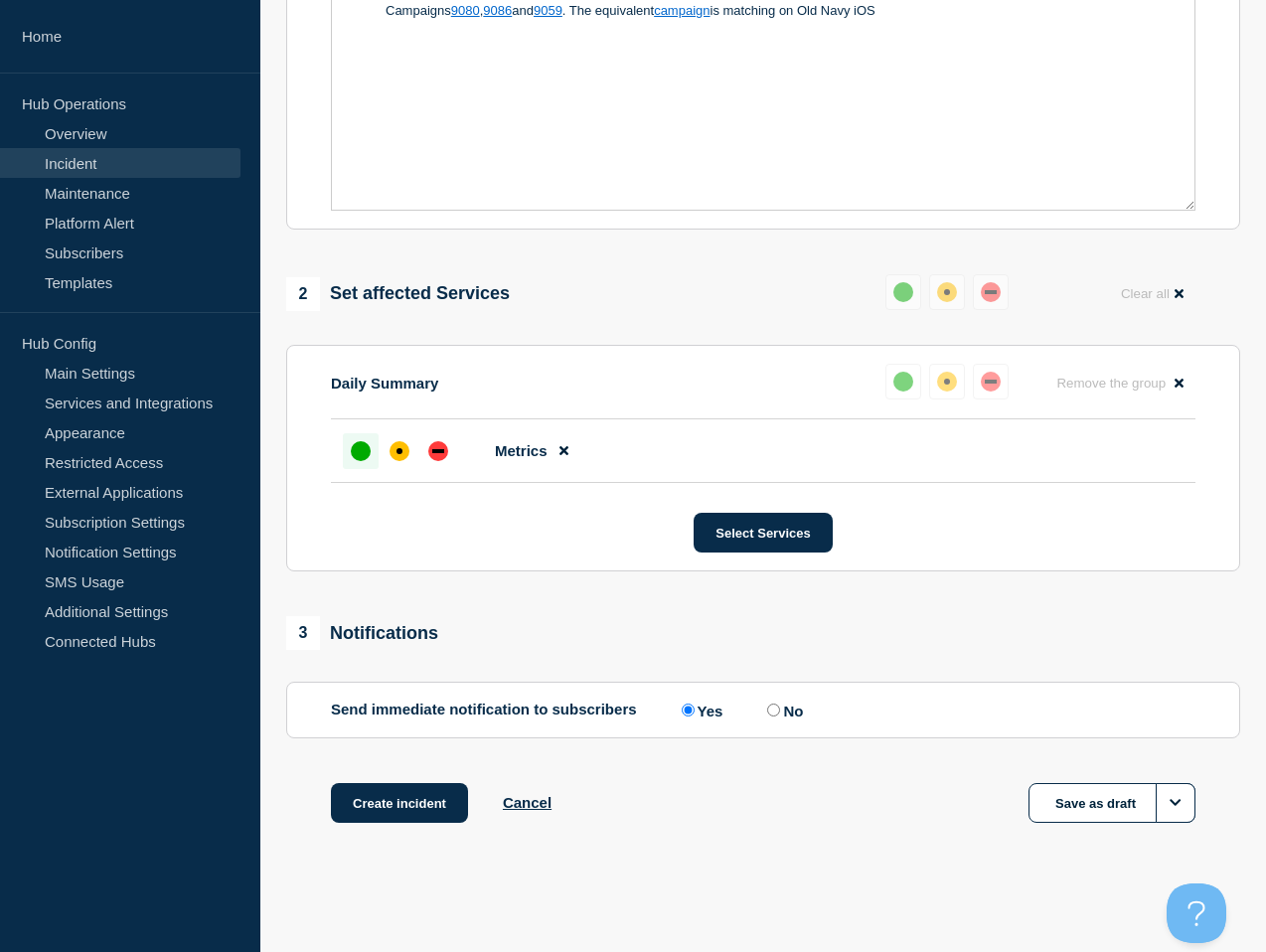 scroll, scrollTop: 567, scrollLeft: 0, axis: vertical 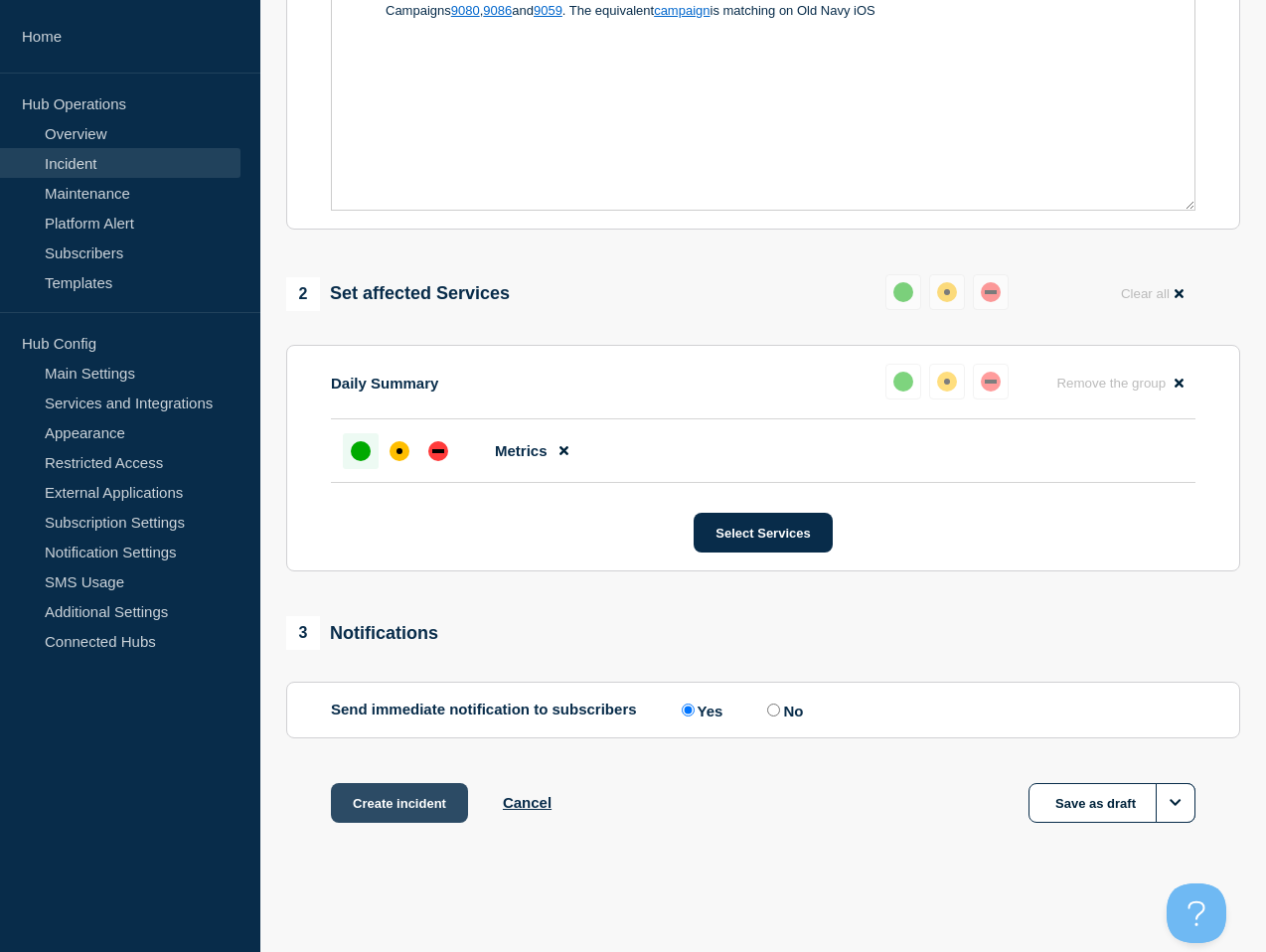 click on "Create incident" at bounding box center (399, 803) 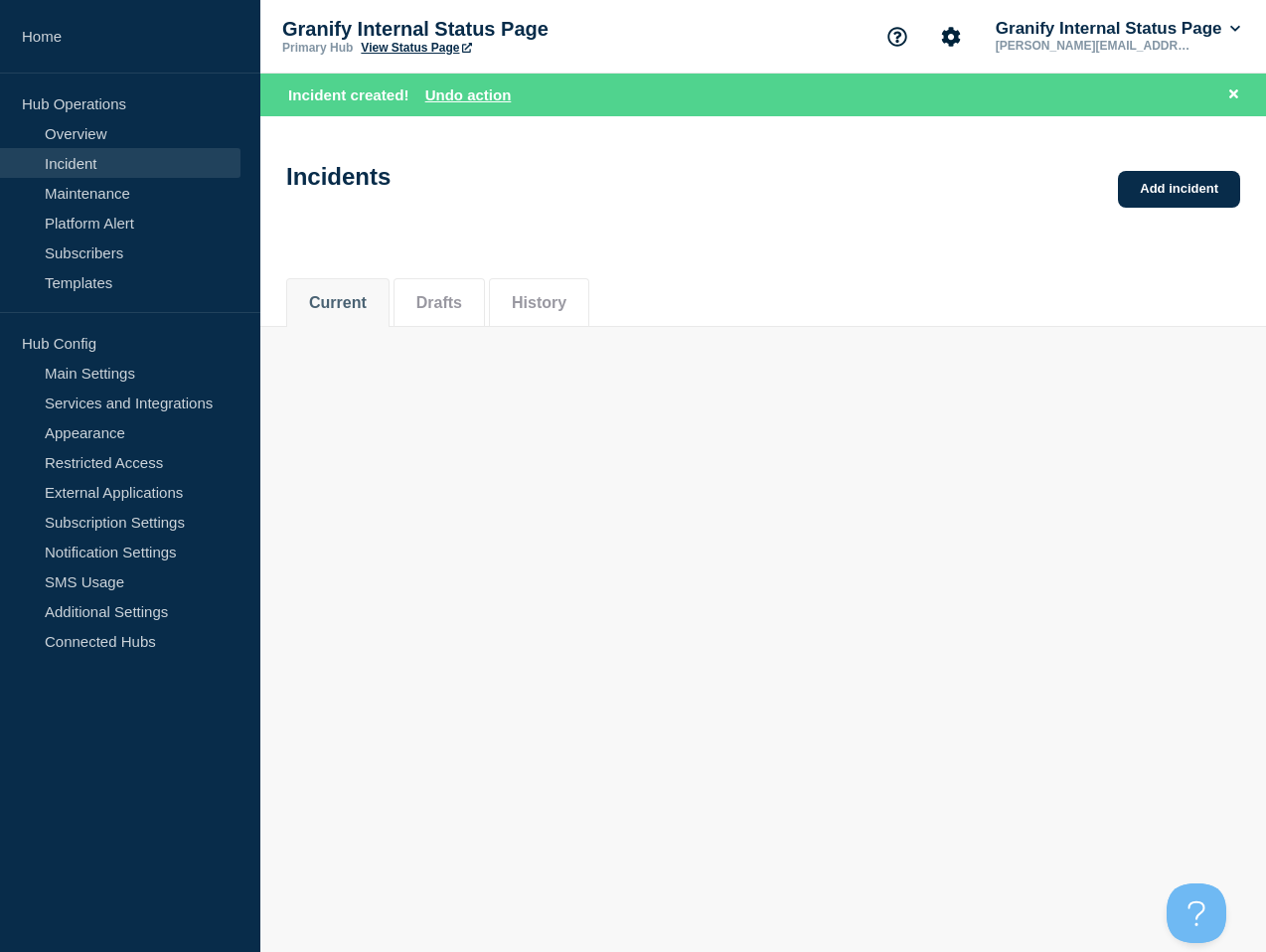 scroll, scrollTop: 0, scrollLeft: 0, axis: both 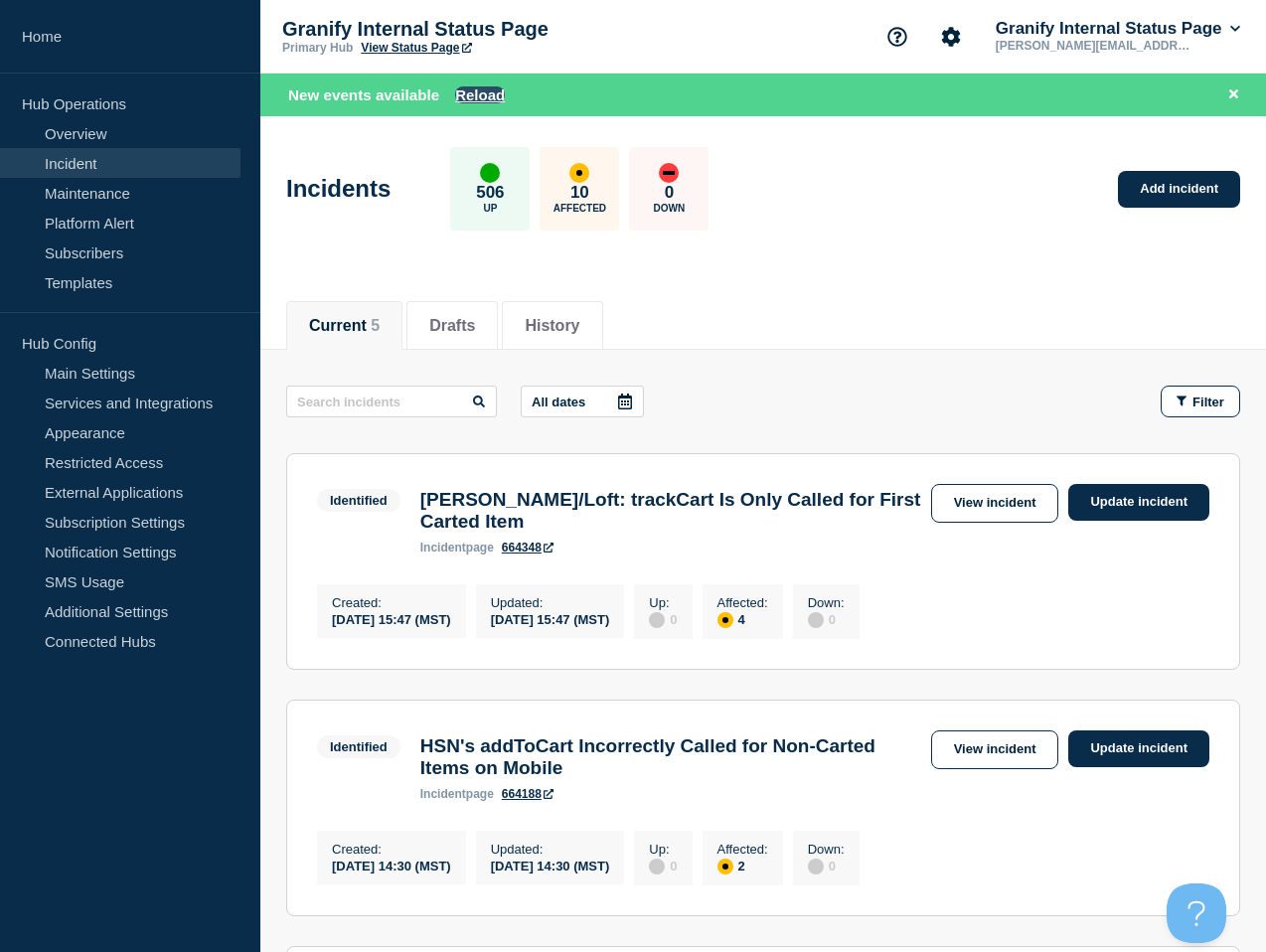 click on "Reload" at bounding box center [480, 94] 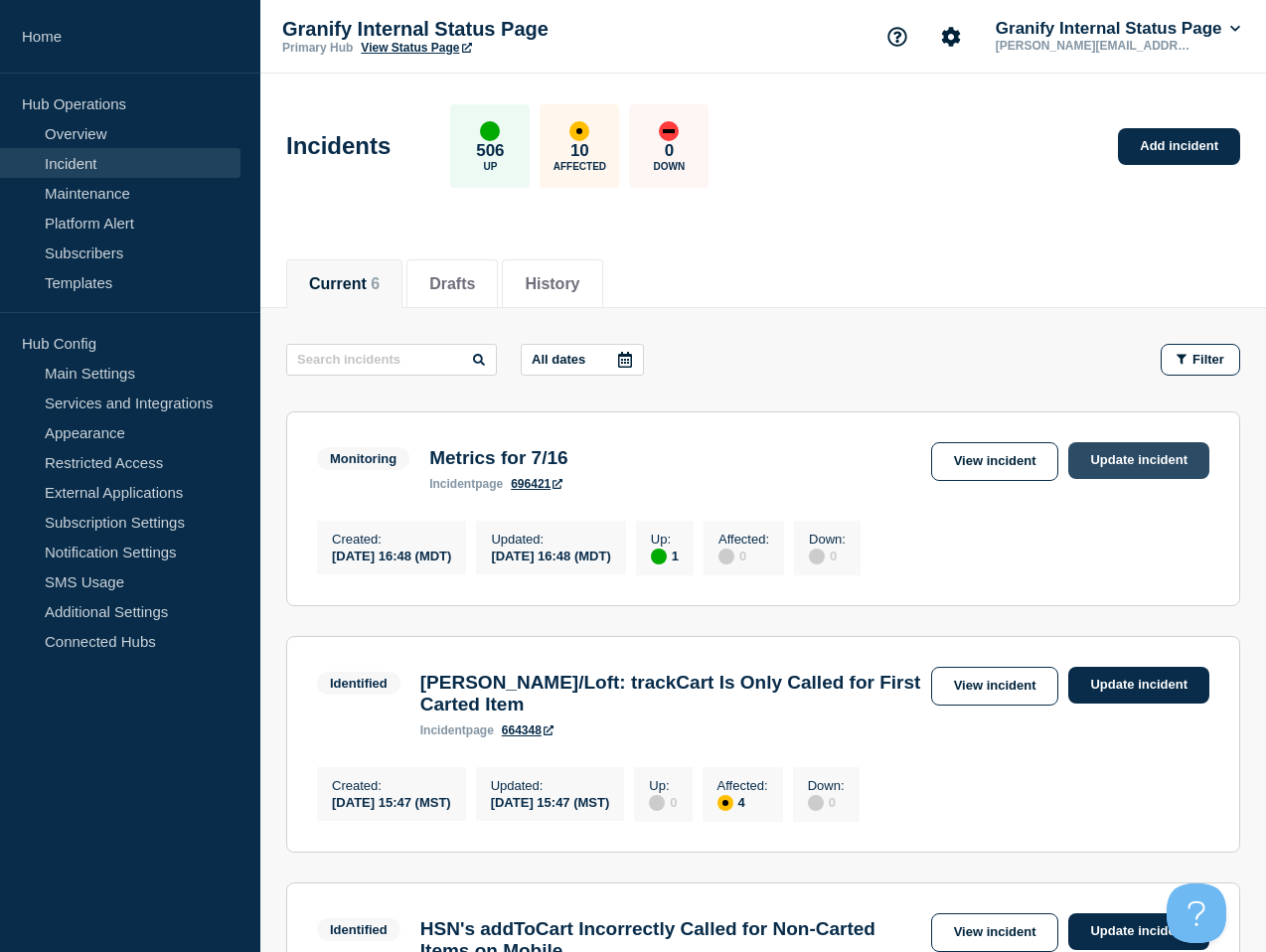 click on "Update incident" at bounding box center [1139, 460] 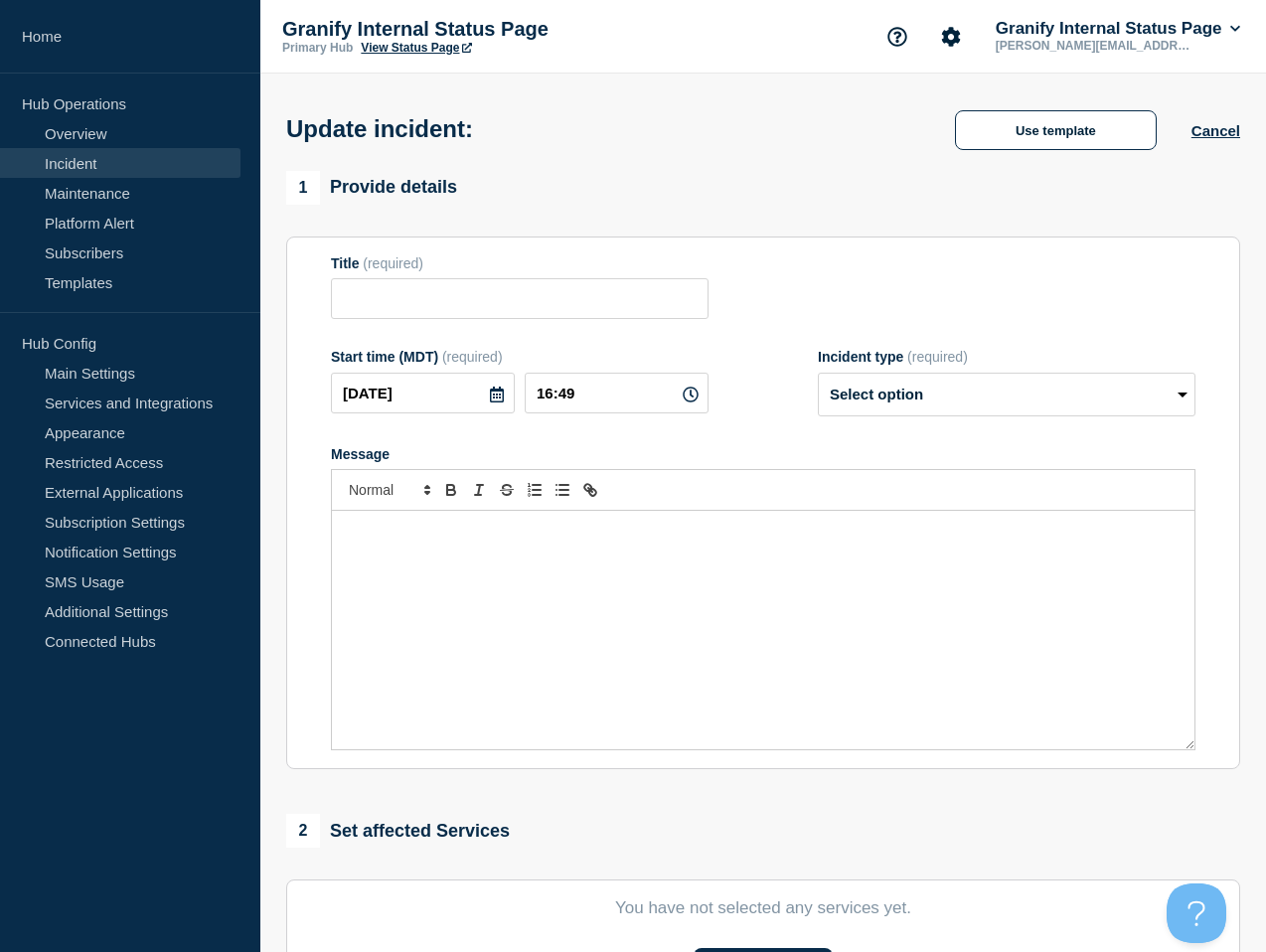type on "Metrics for 7/16" 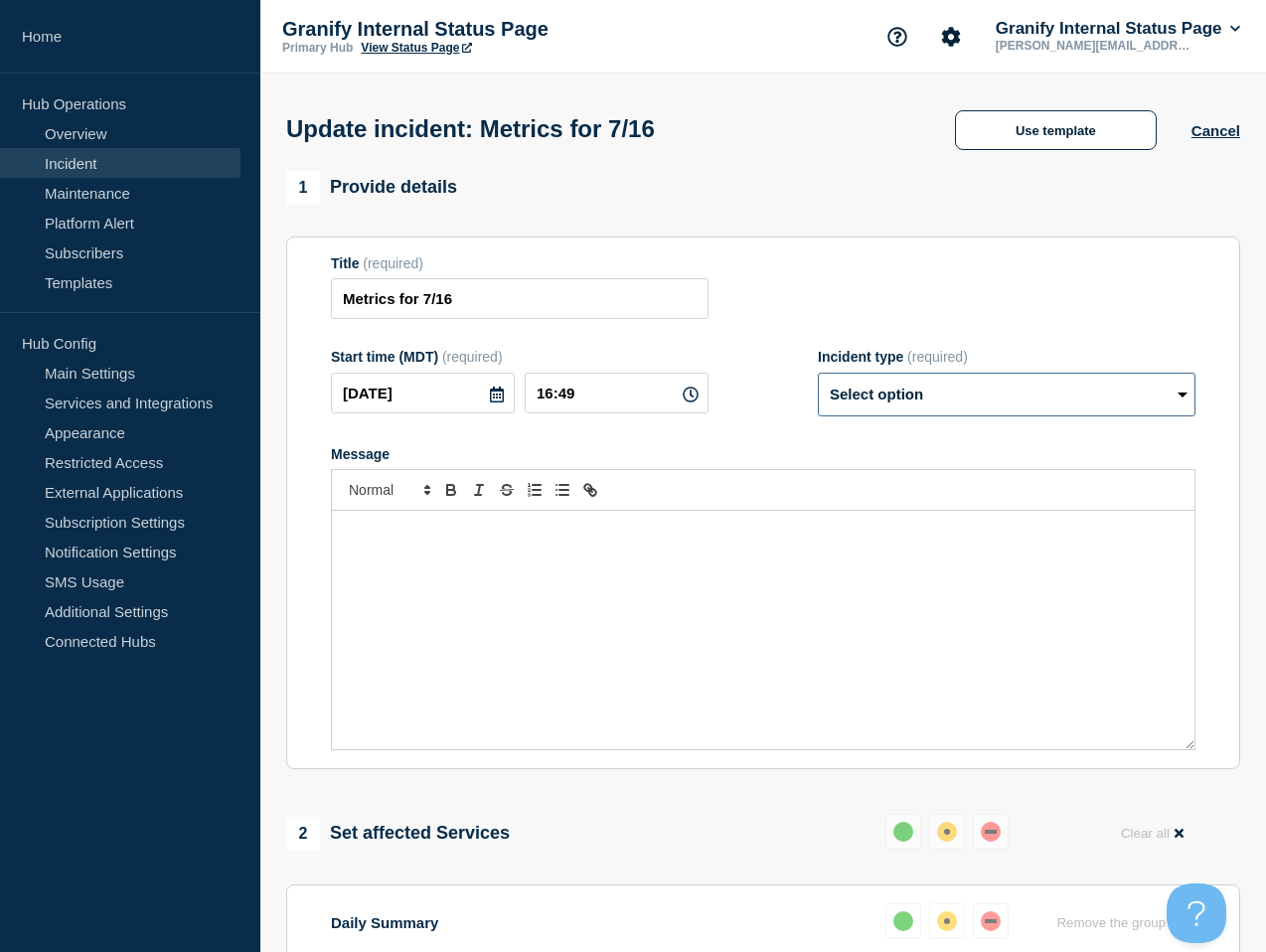 click on "Select option Investigating Identified Monitoring Resolved" at bounding box center [1007, 395] 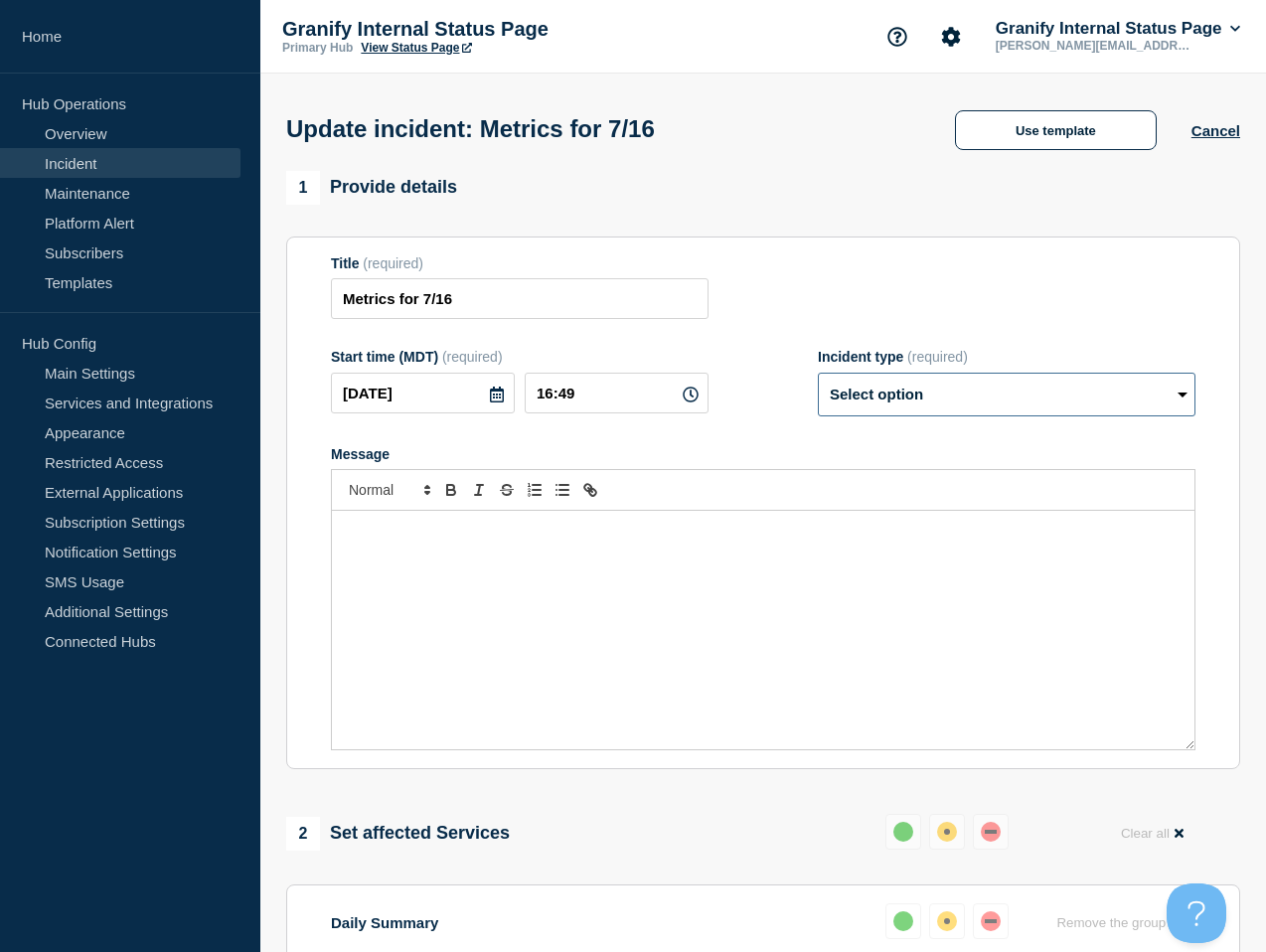 select on "resolved" 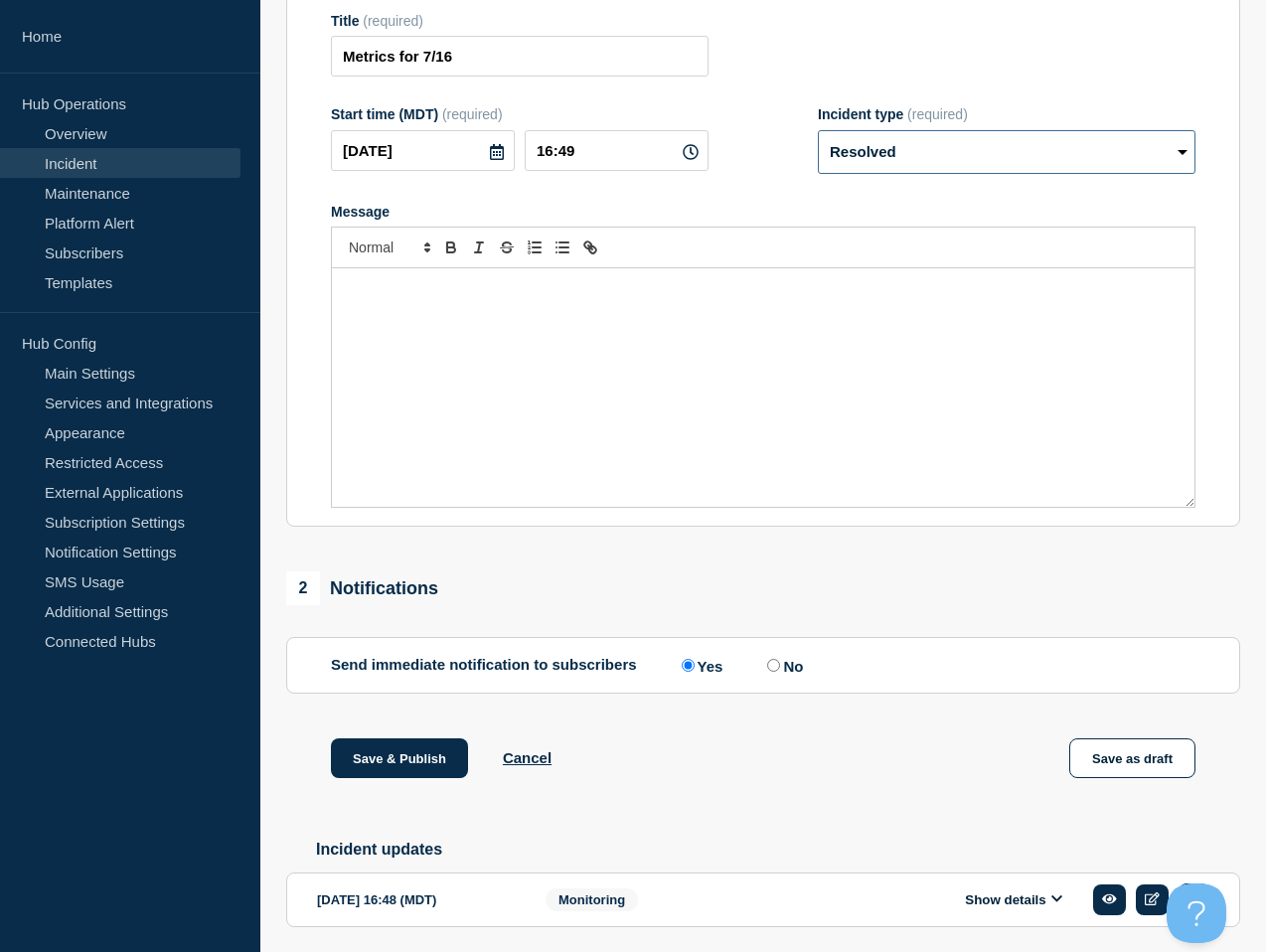 scroll, scrollTop: 336, scrollLeft: 0, axis: vertical 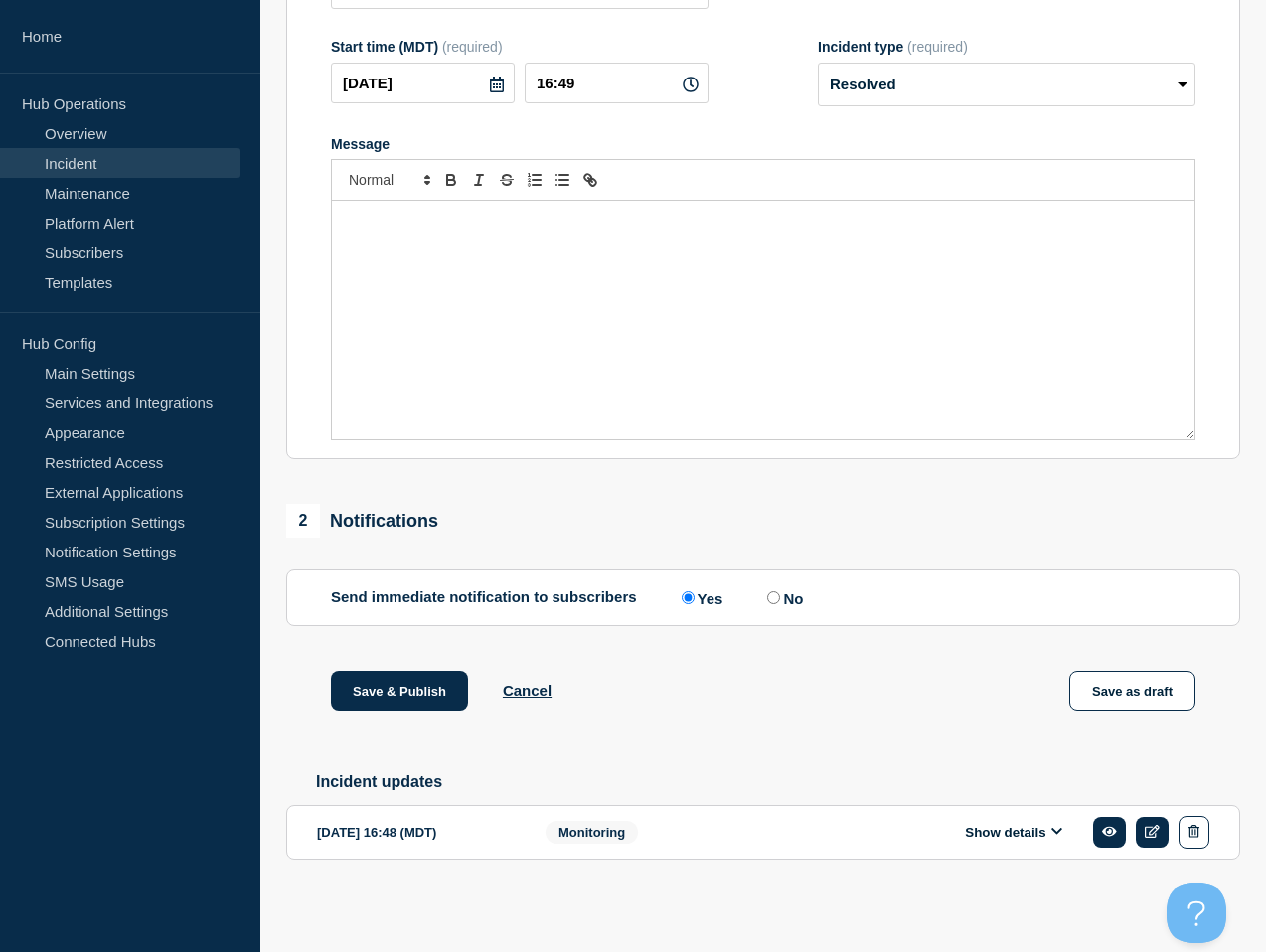 click on "No" at bounding box center [773, 597] 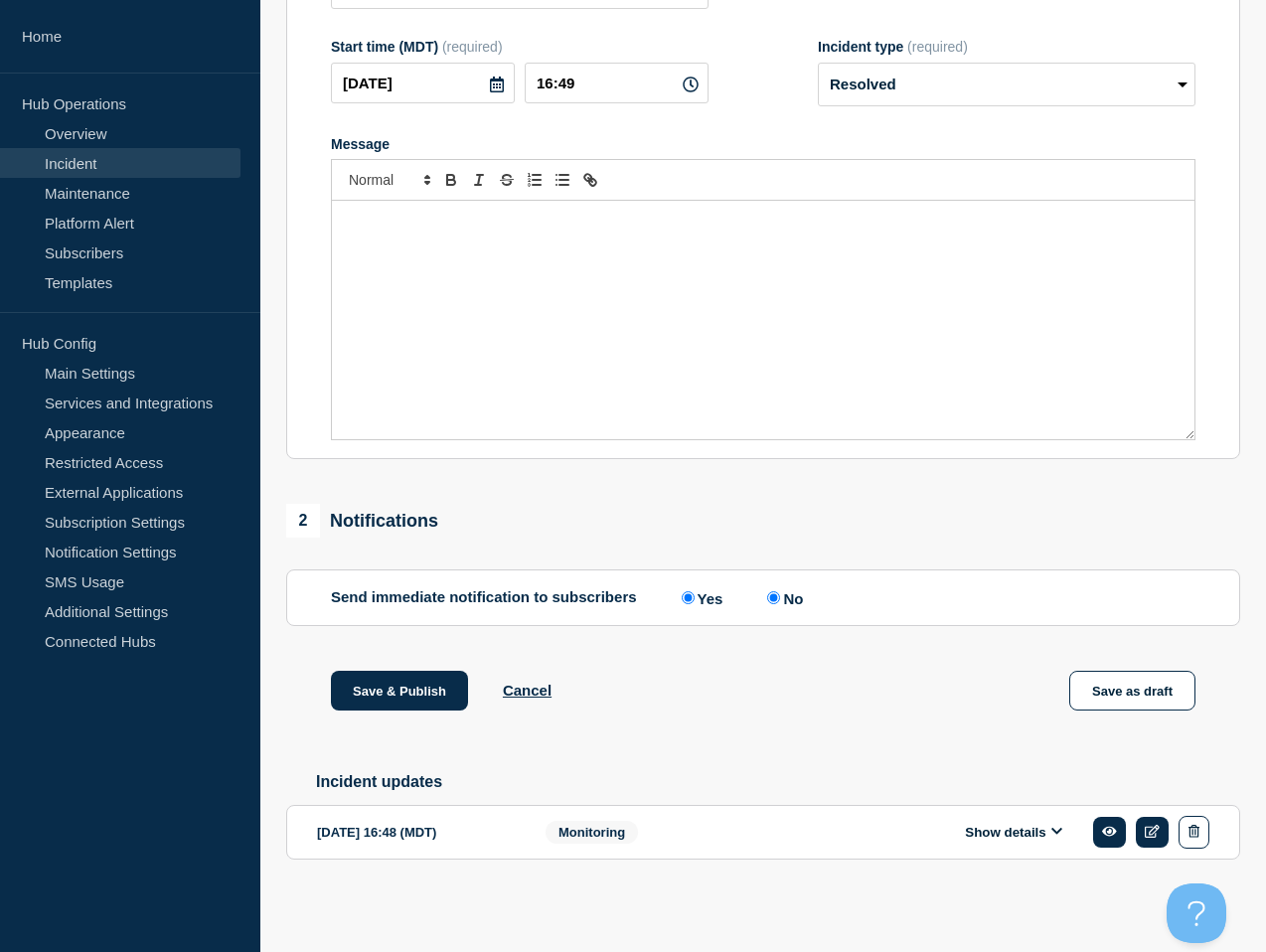 radio on "false" 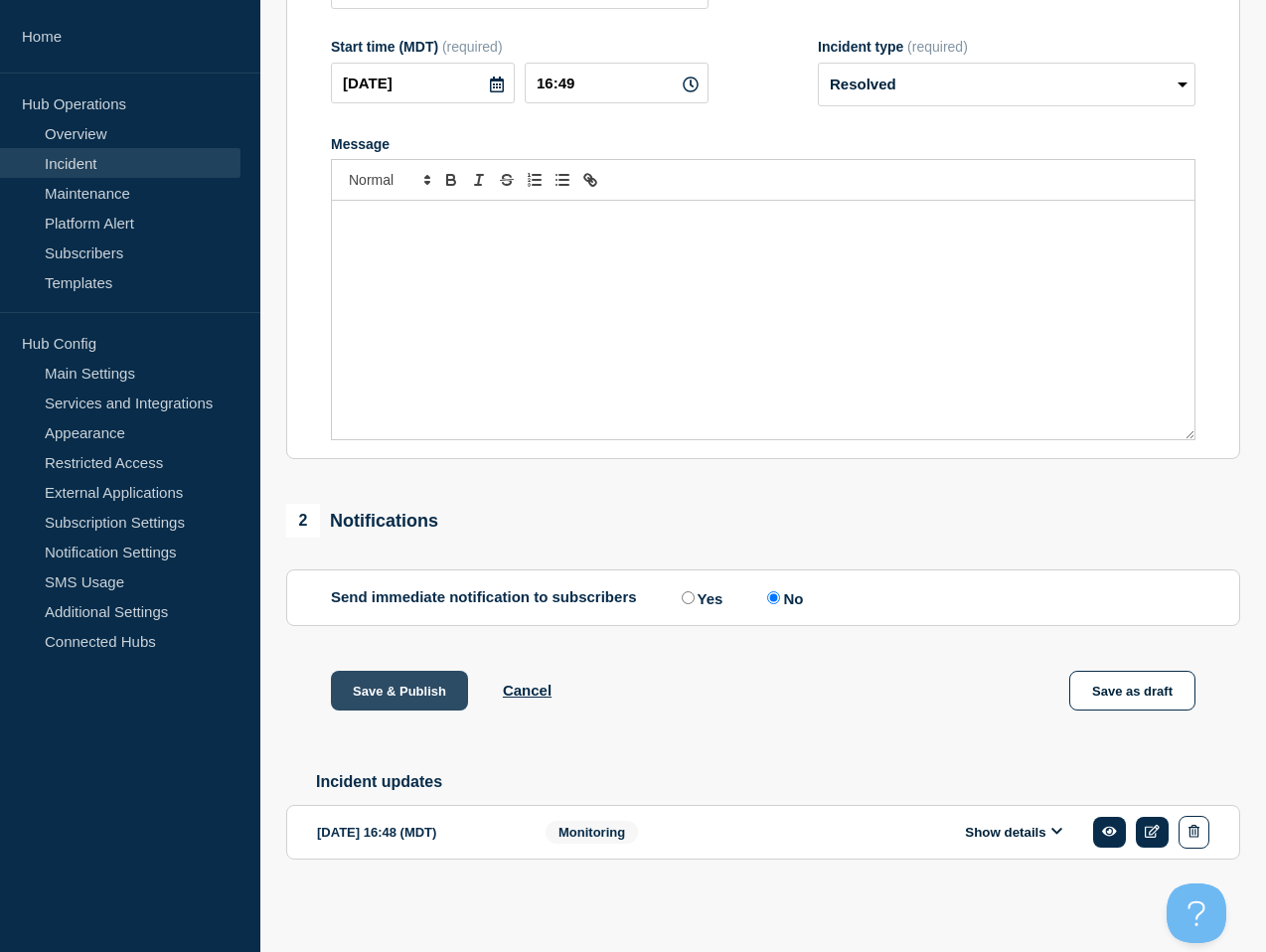 drag, startPoint x: 411, startPoint y: 672, endPoint x: 396, endPoint y: 667, distance: 15.811388 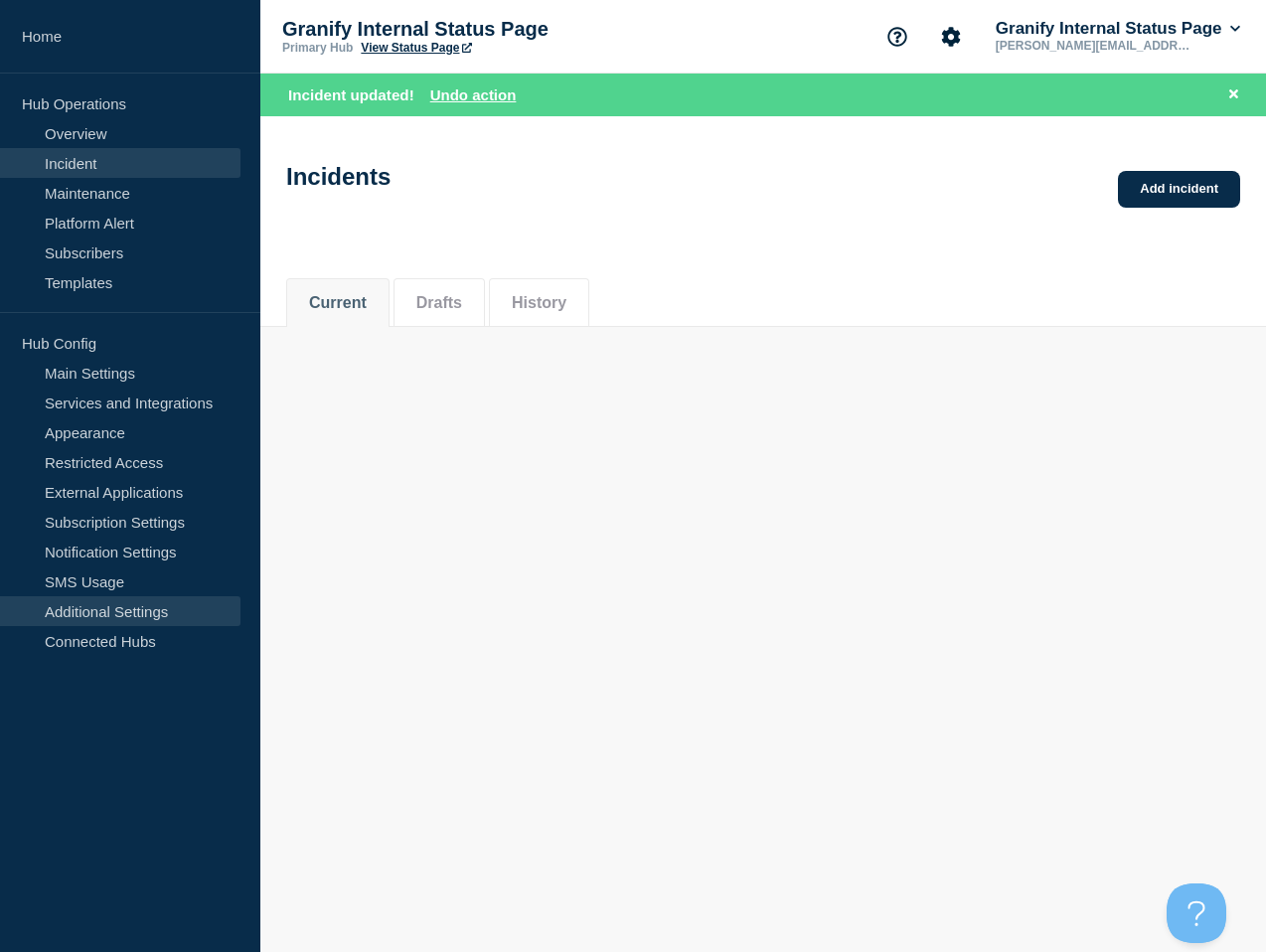 scroll, scrollTop: 0, scrollLeft: 0, axis: both 